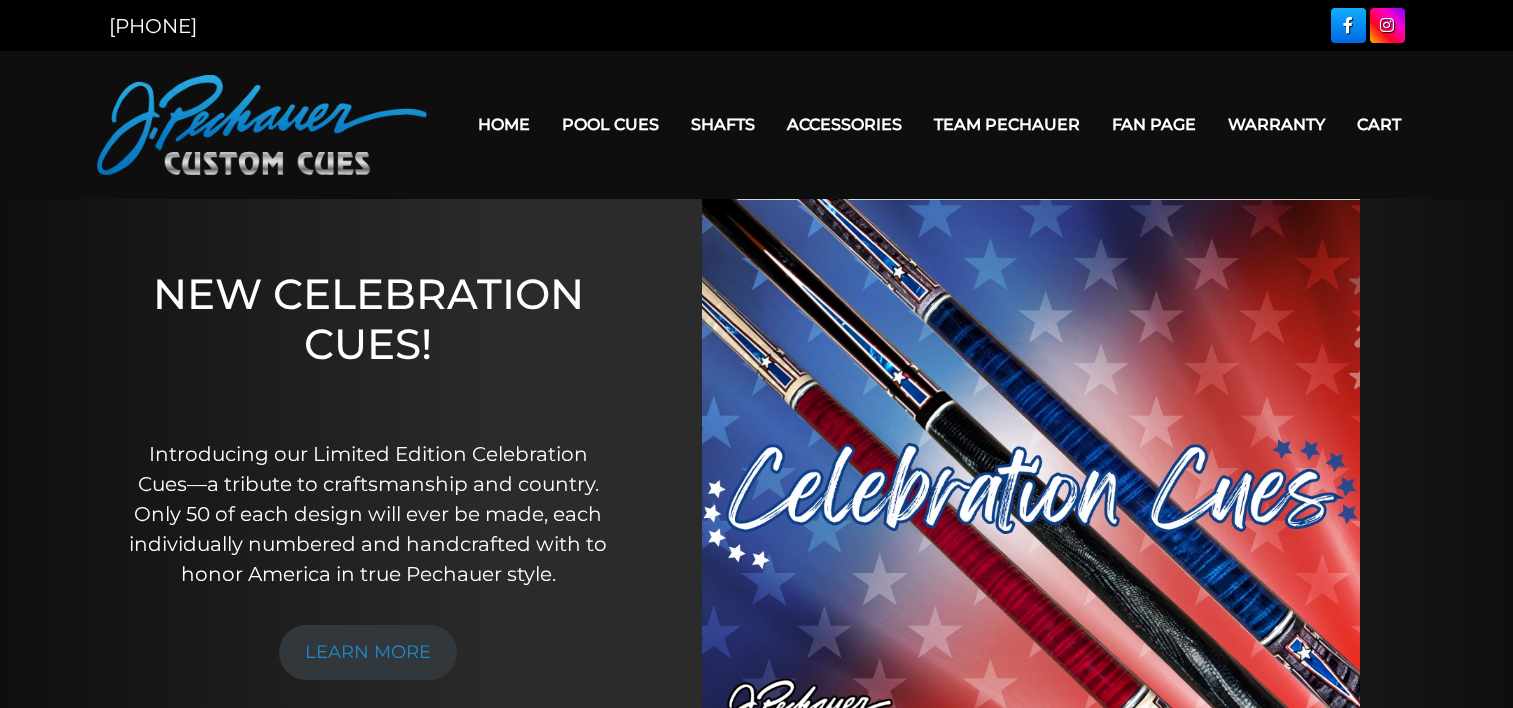 scroll, scrollTop: 0, scrollLeft: 0, axis: both 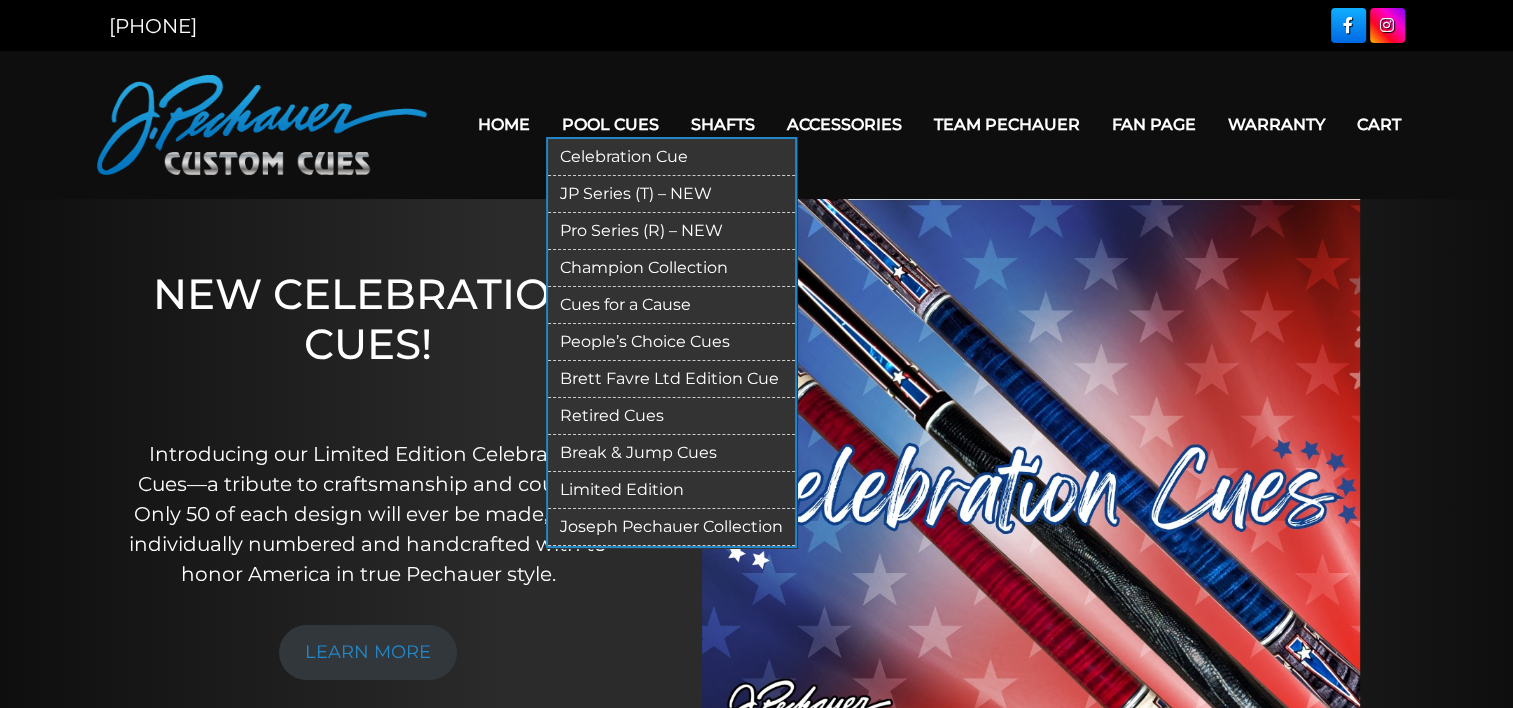 click on "Champion Collection" at bounding box center [671, 268] 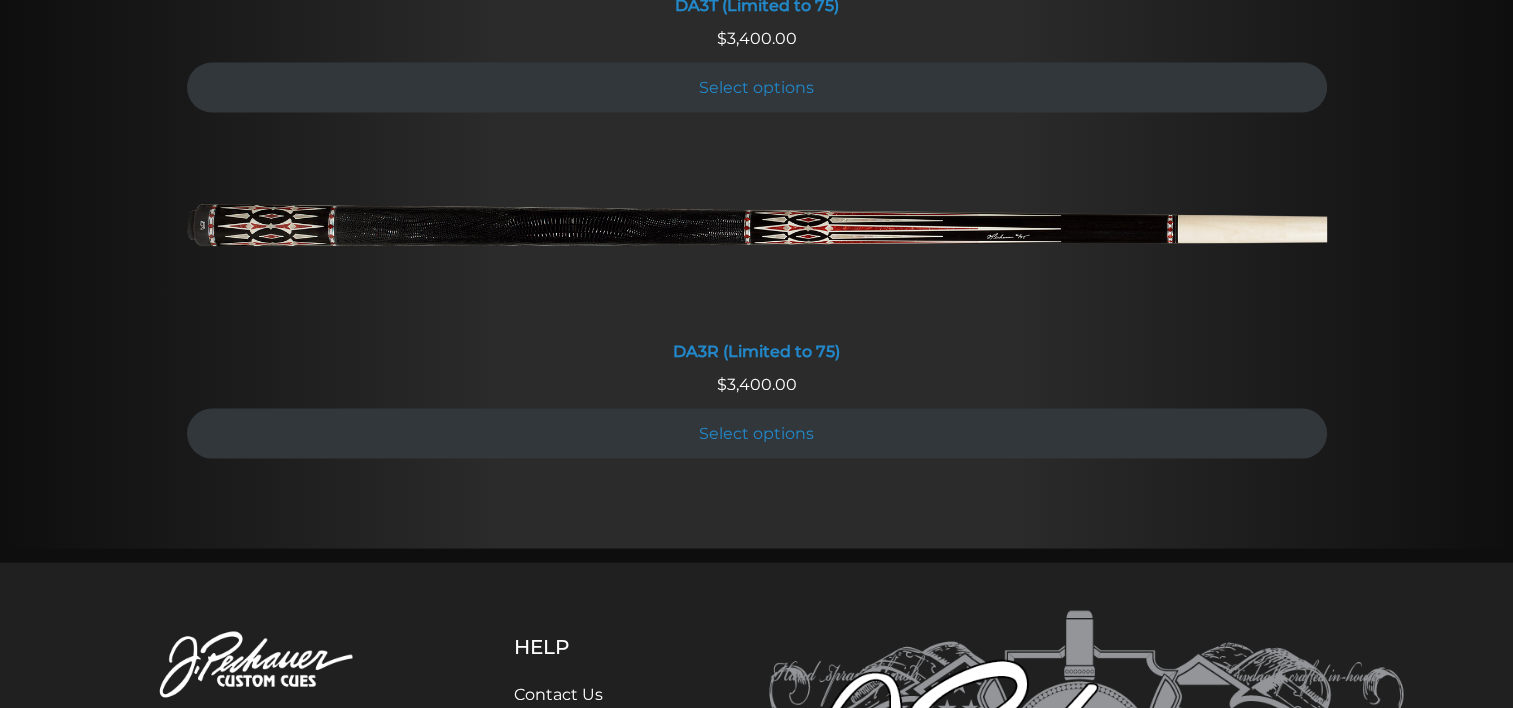 scroll, scrollTop: 3792, scrollLeft: 0, axis: vertical 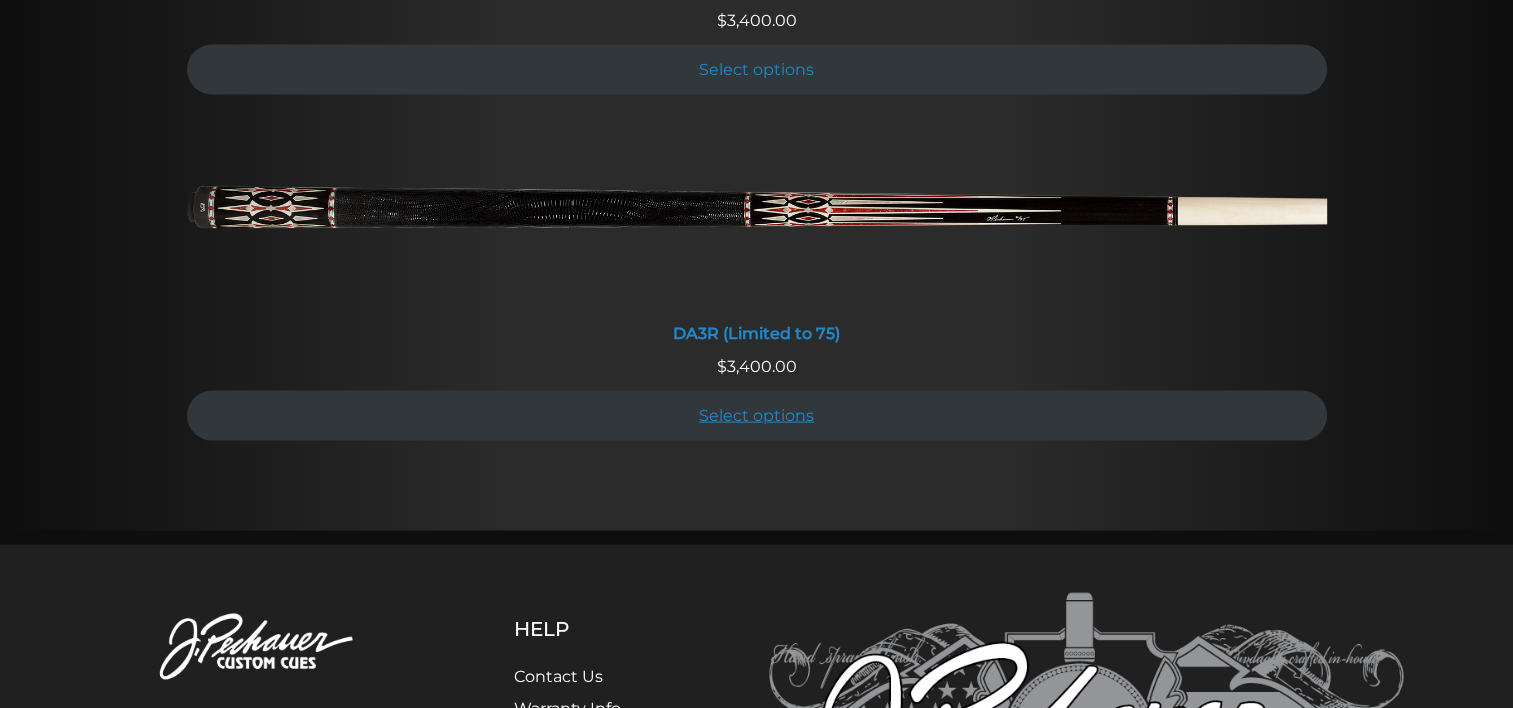 click on "Select options" at bounding box center [757, 415] 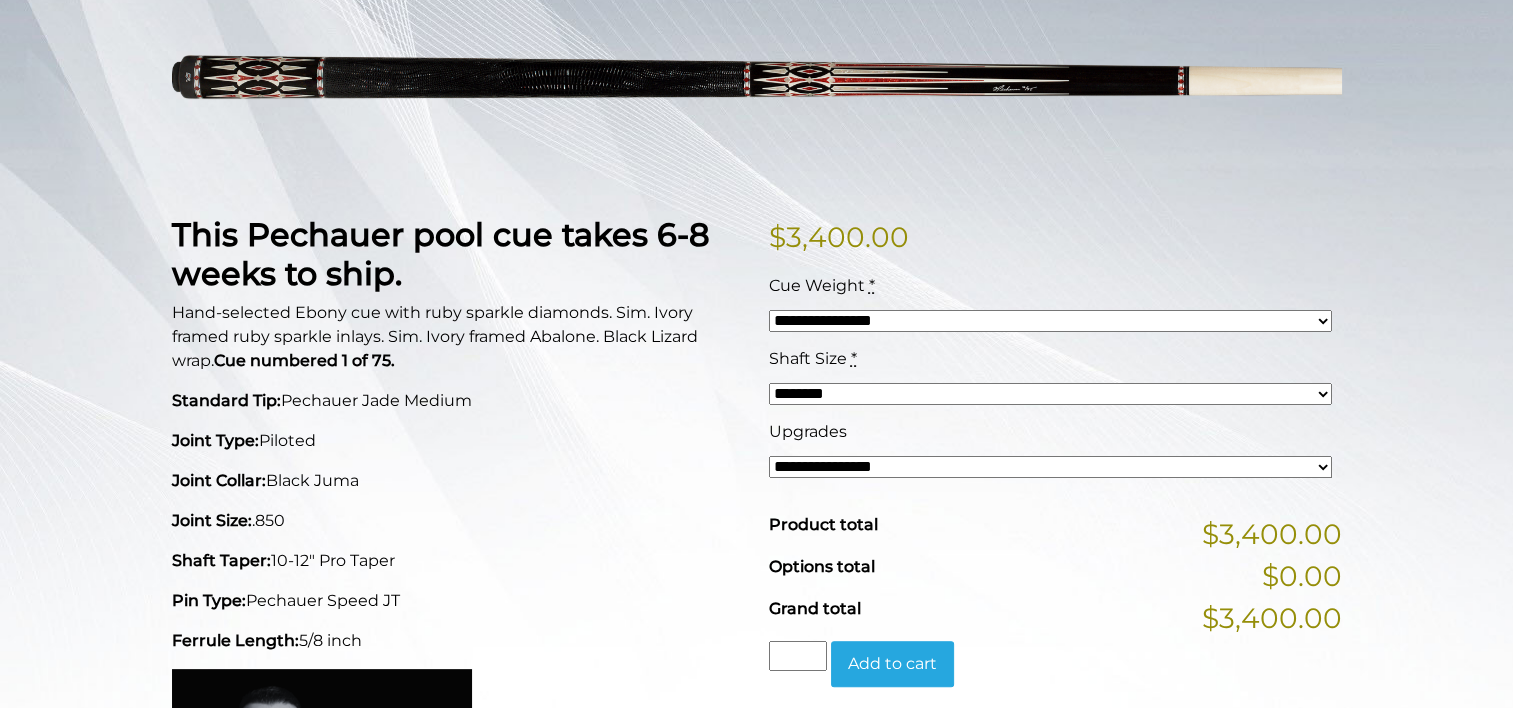 scroll, scrollTop: 348, scrollLeft: 0, axis: vertical 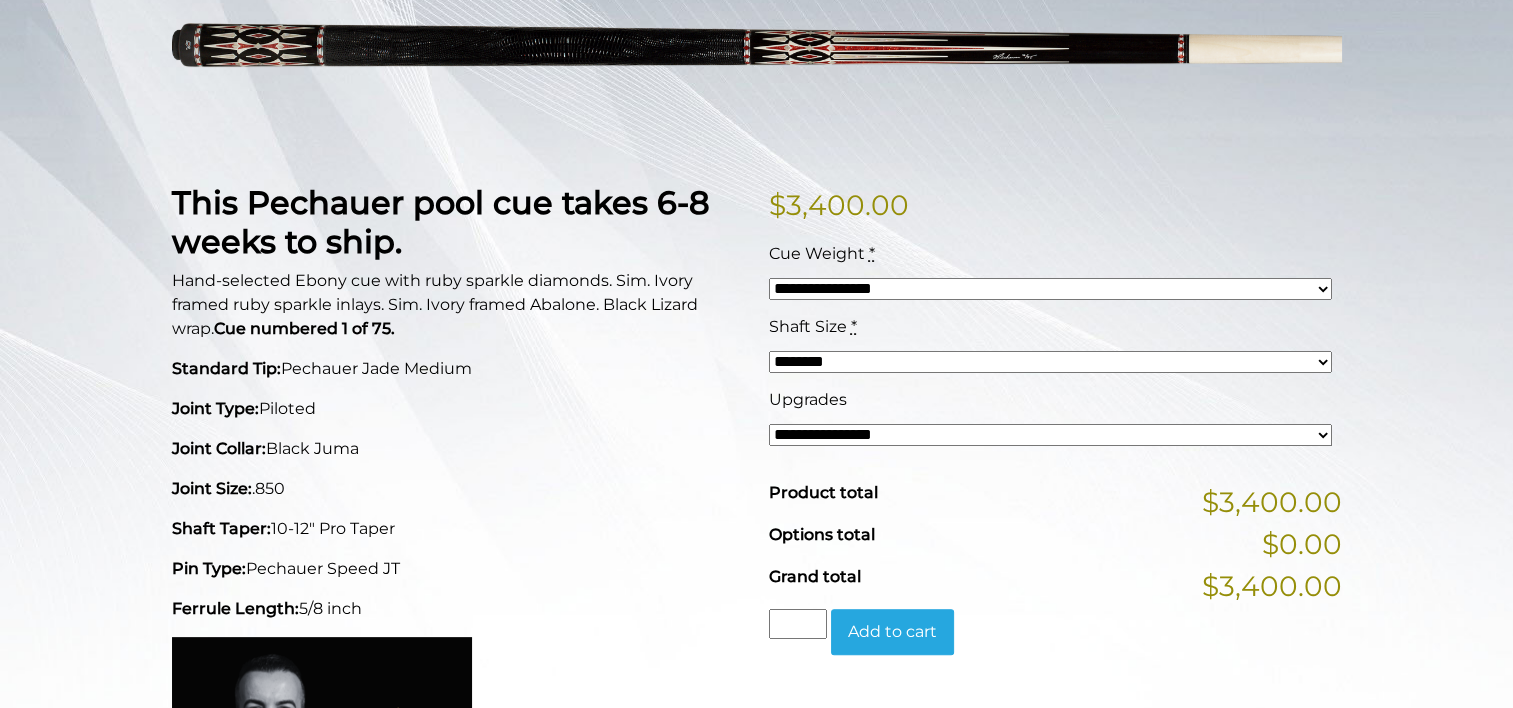 click on "**********" at bounding box center [1050, 435] 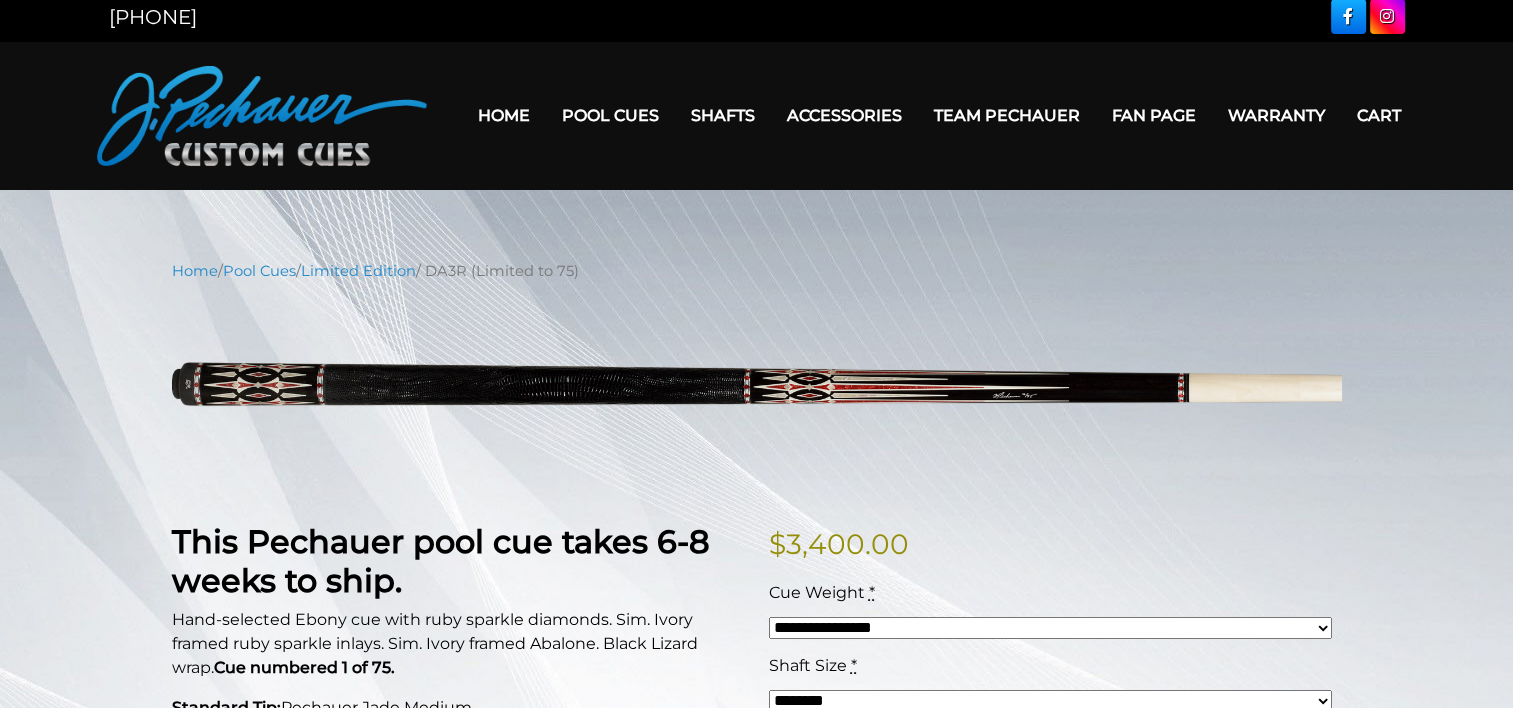 scroll, scrollTop: 0, scrollLeft: 0, axis: both 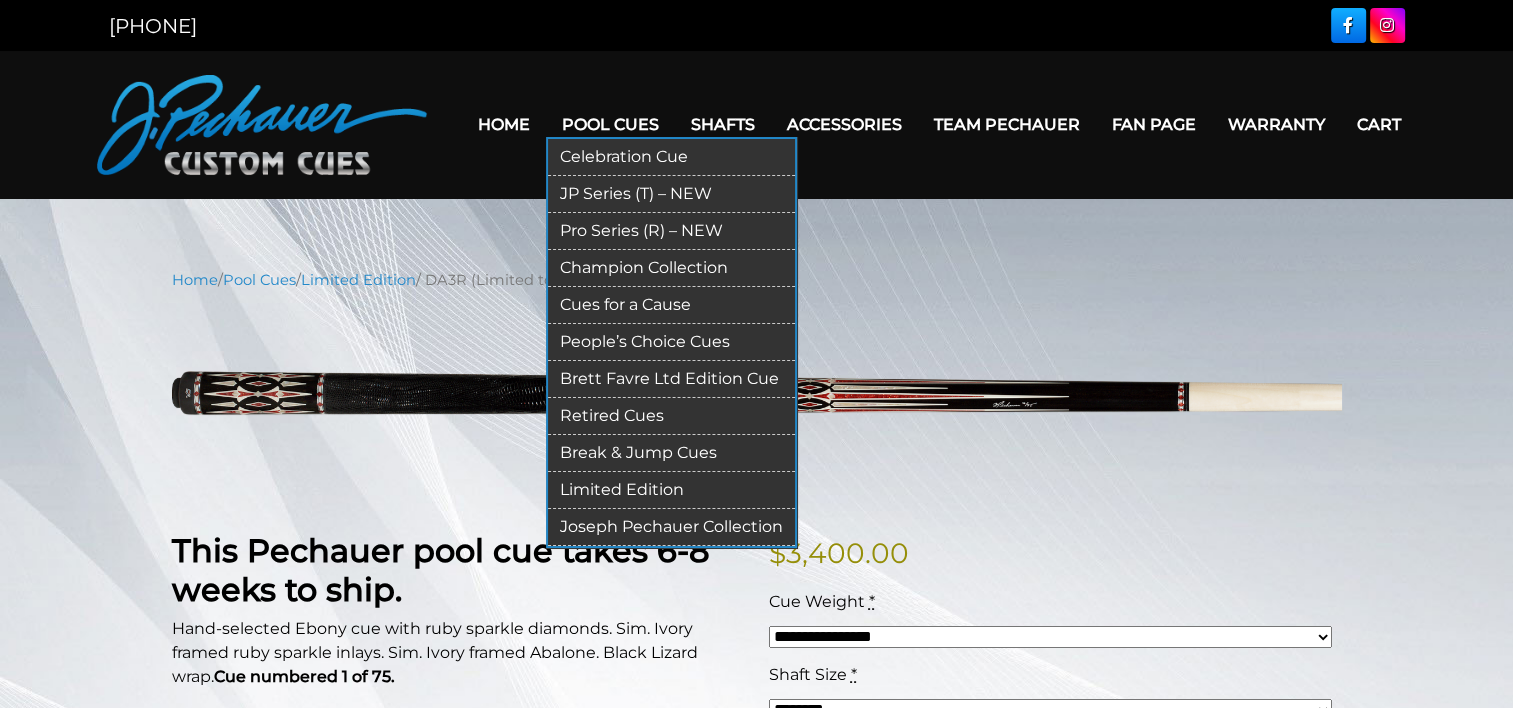 click on "Limited Edition" at bounding box center [671, 490] 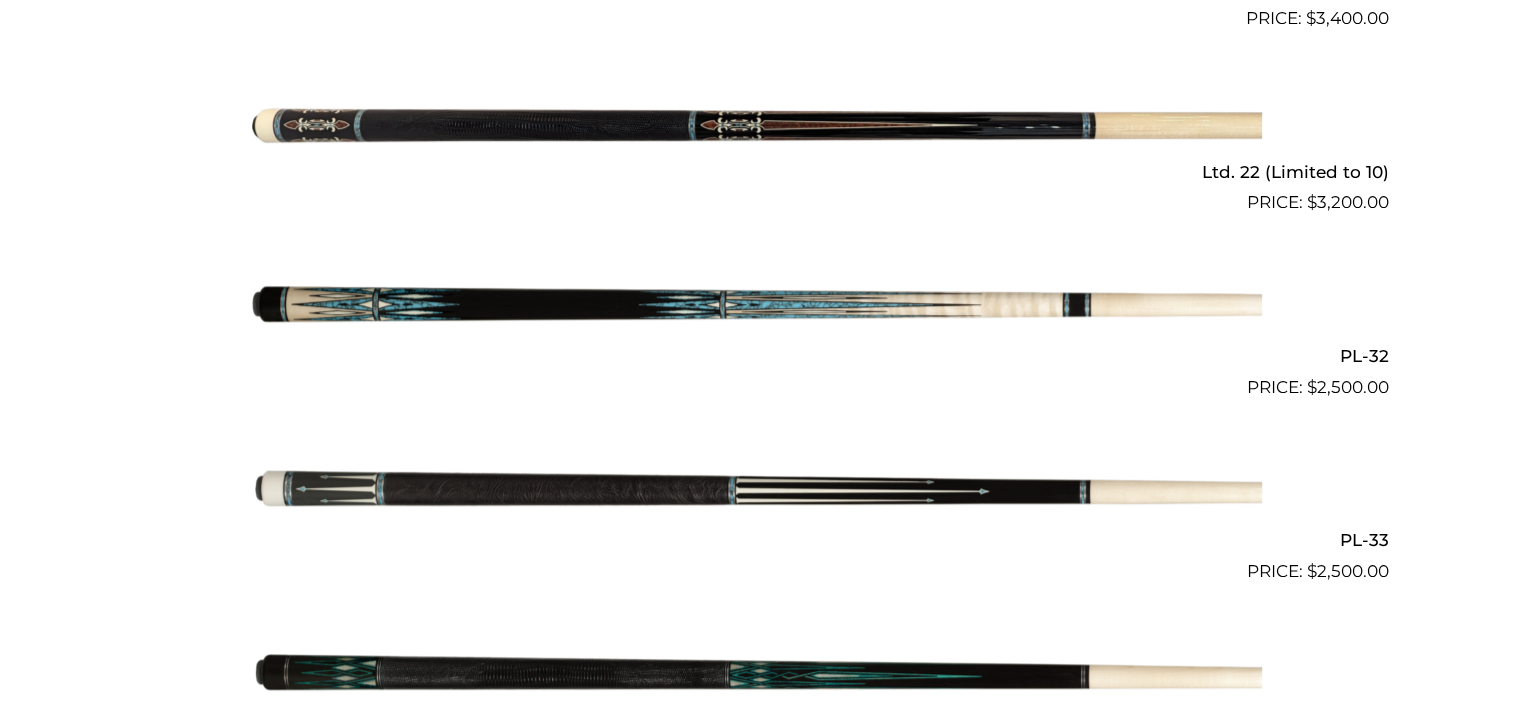 scroll, scrollTop: 1213, scrollLeft: 0, axis: vertical 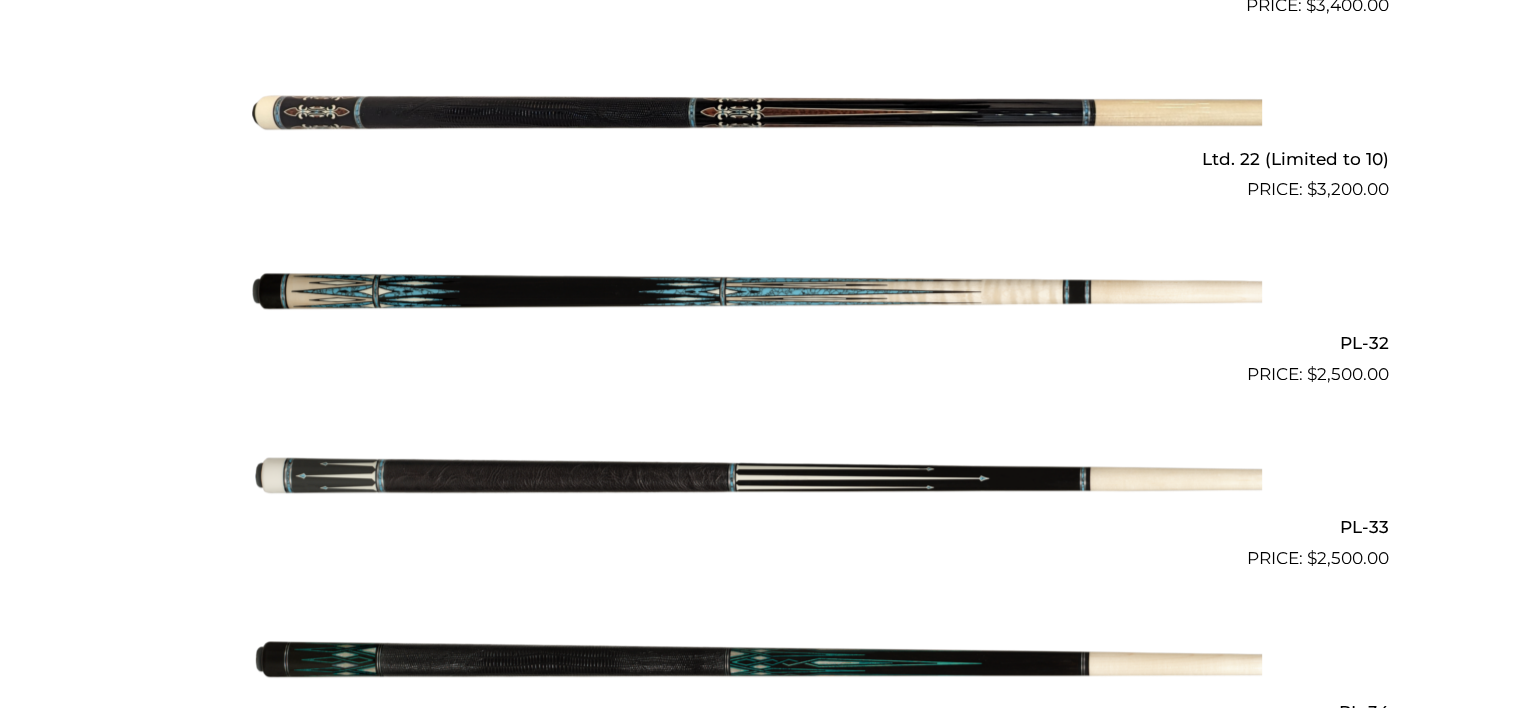 click at bounding box center (757, 480) 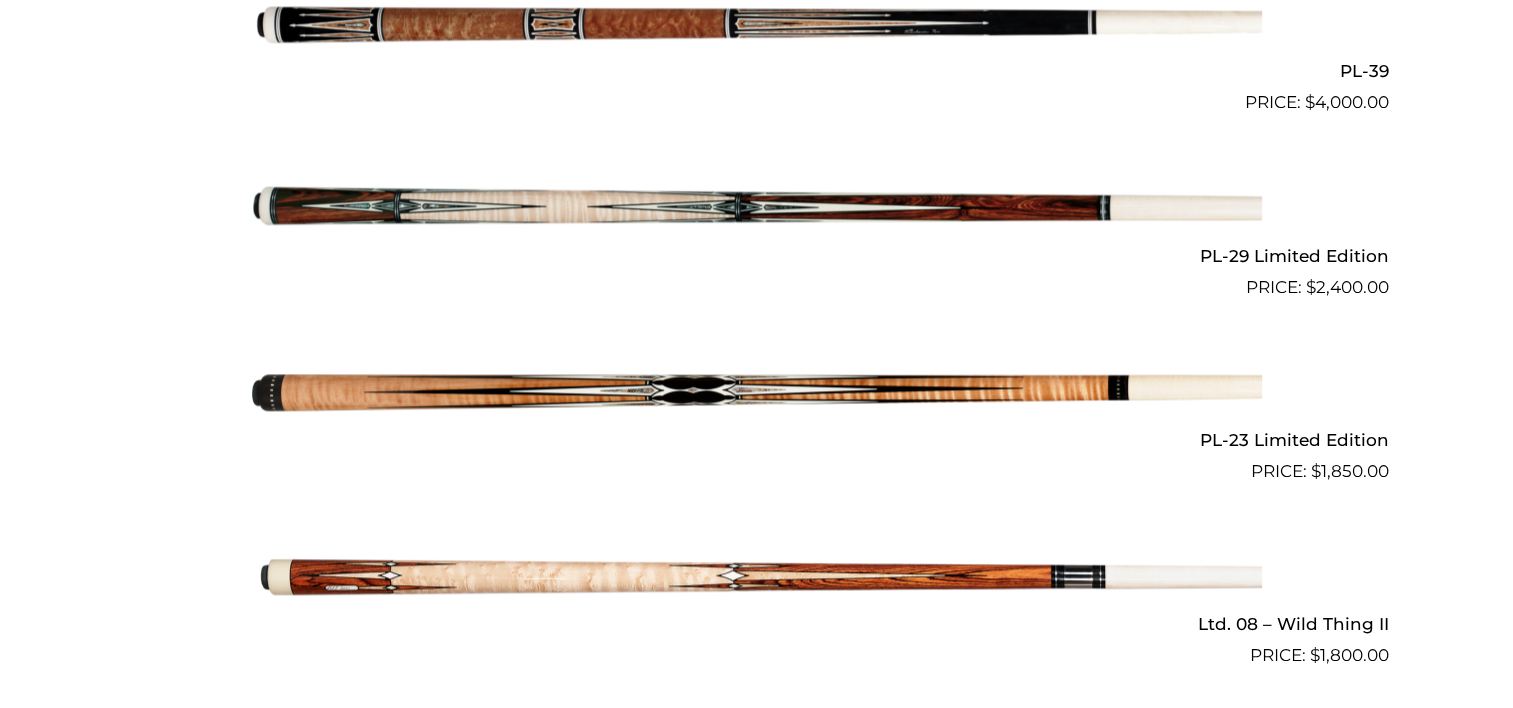 scroll, scrollTop: 2588, scrollLeft: 0, axis: vertical 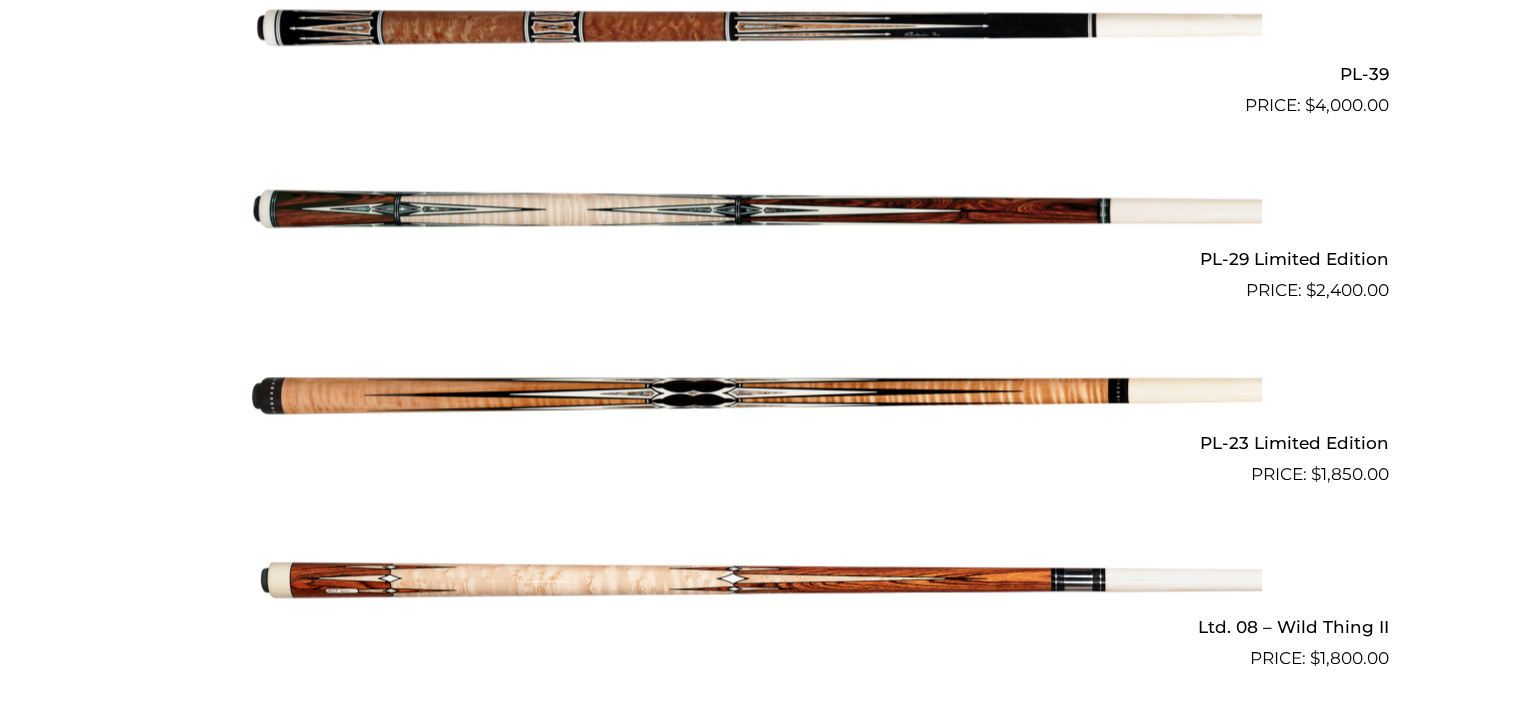 click at bounding box center [757, 396] 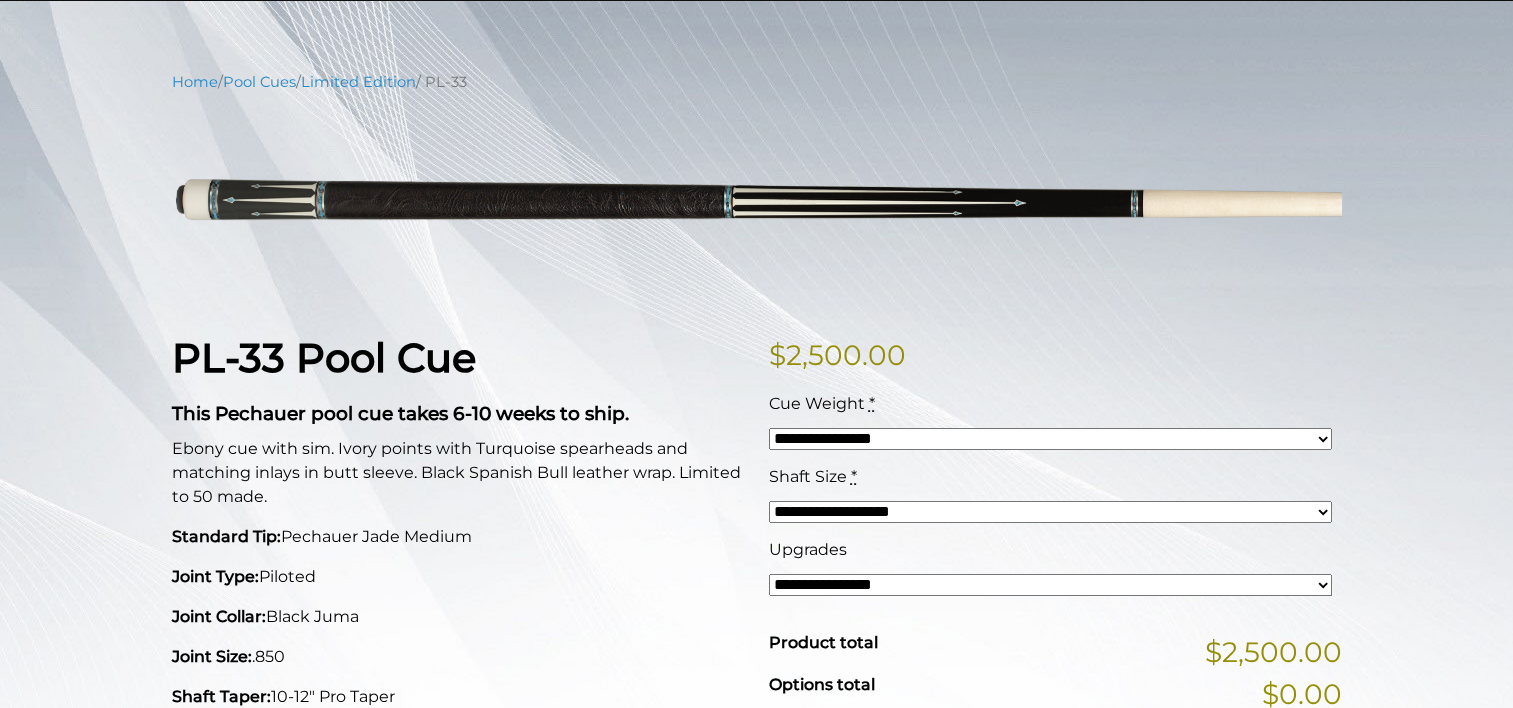 scroll, scrollTop: 204, scrollLeft: 0, axis: vertical 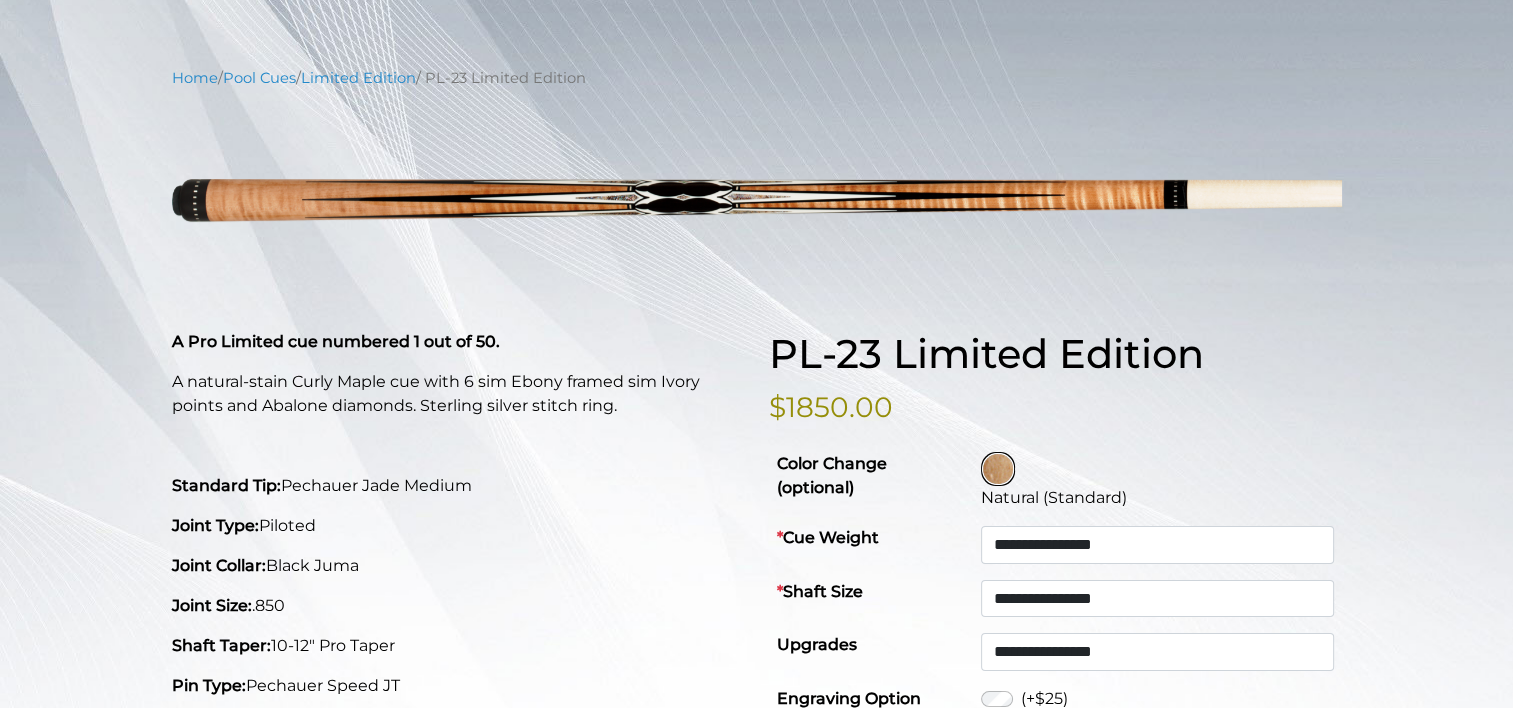click at bounding box center [998, 469] 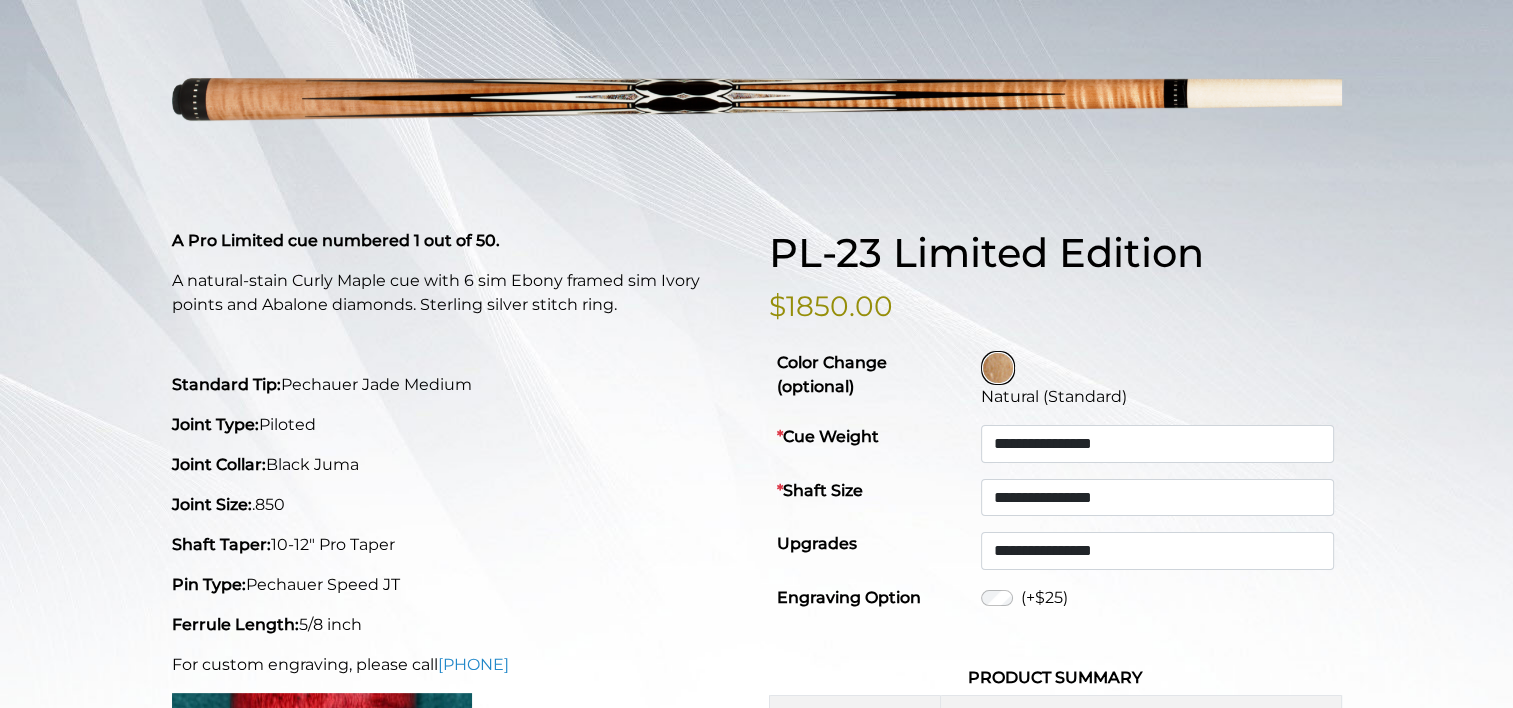 scroll, scrollTop: 304, scrollLeft: 0, axis: vertical 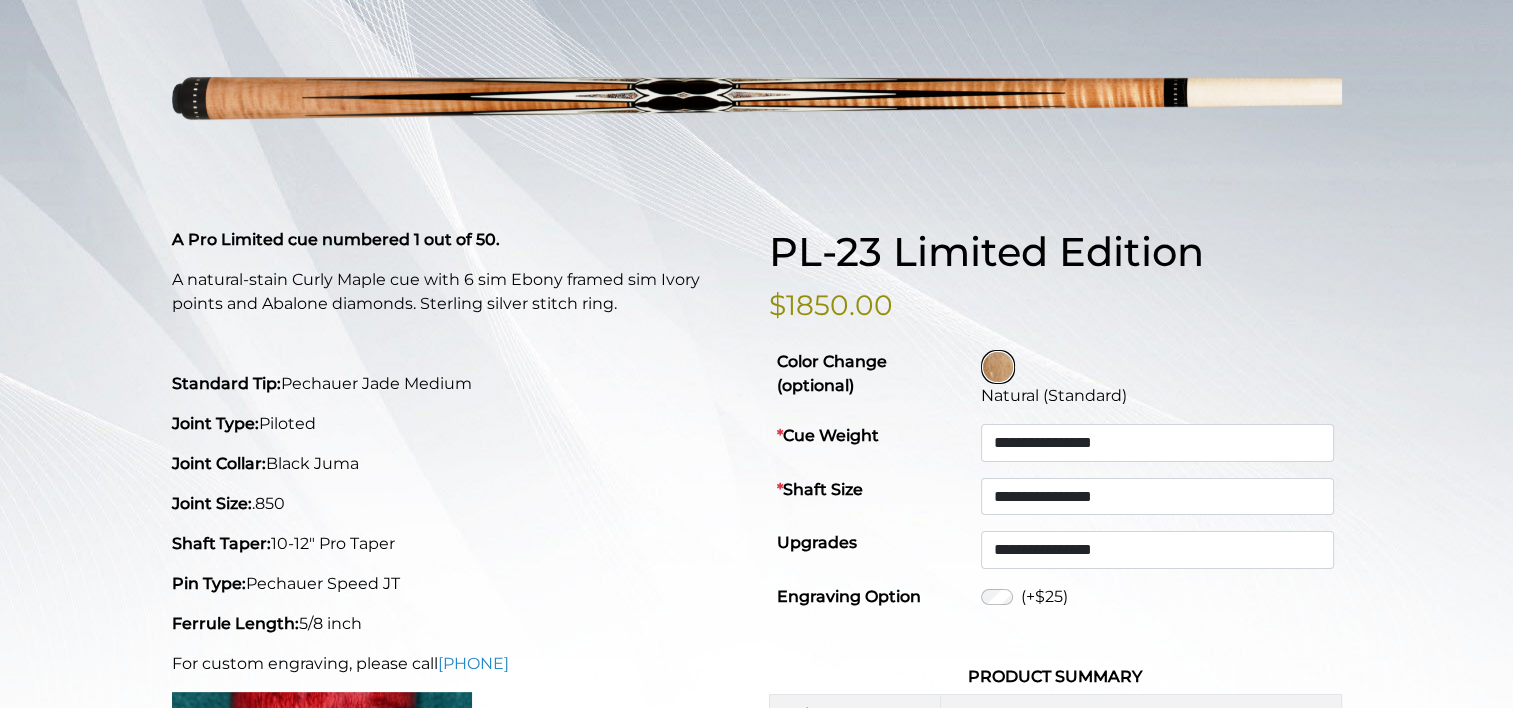 click on "Natural (Standard)" 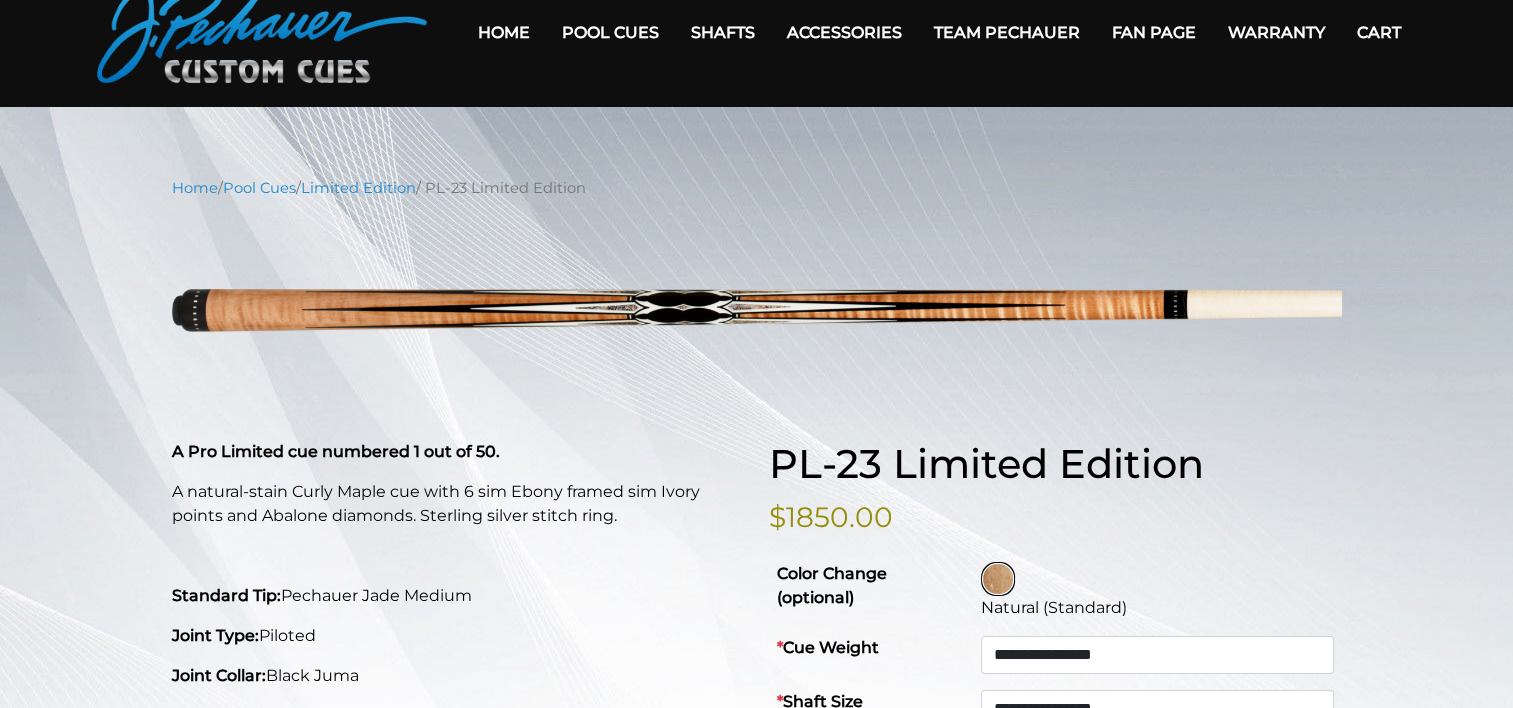 scroll, scrollTop: 0, scrollLeft: 0, axis: both 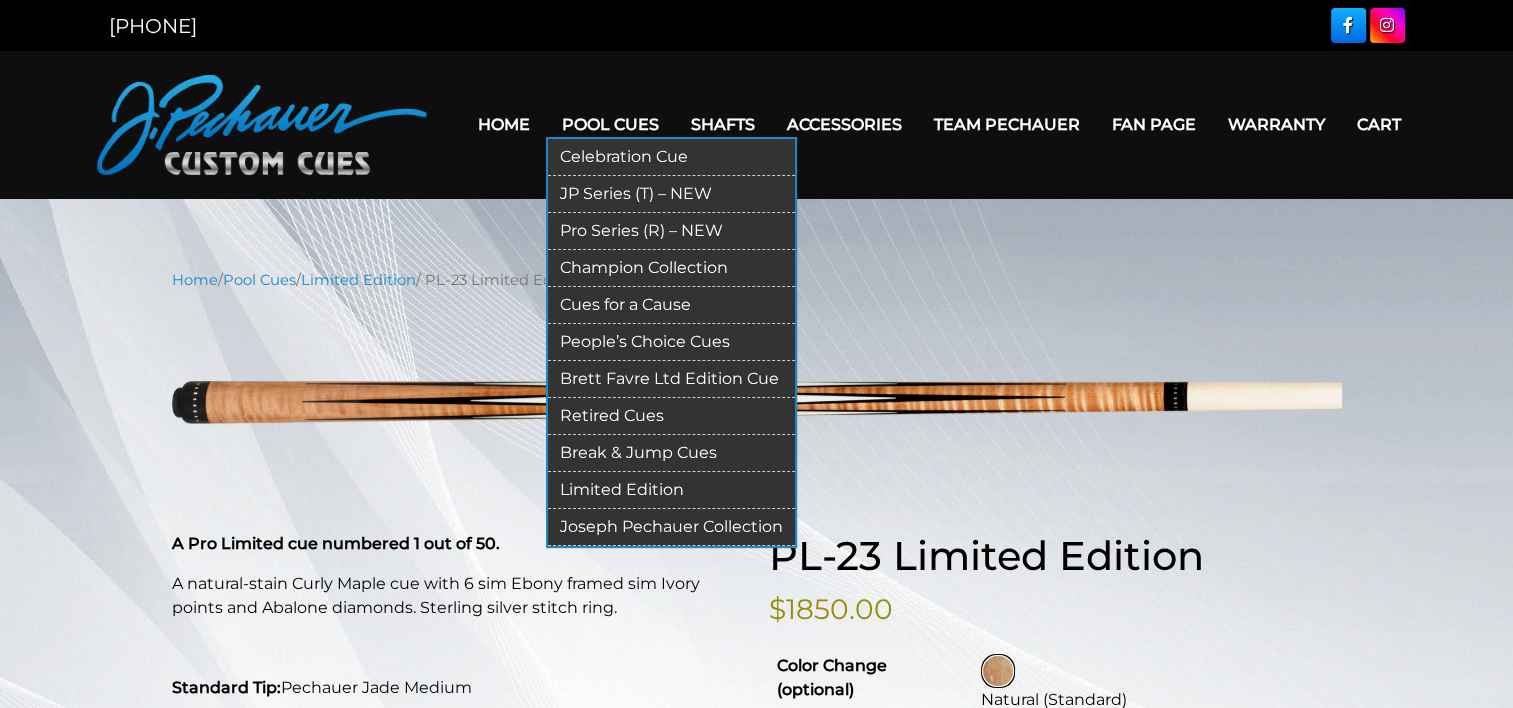 click on "Pro Series (R) – NEW" at bounding box center [671, 231] 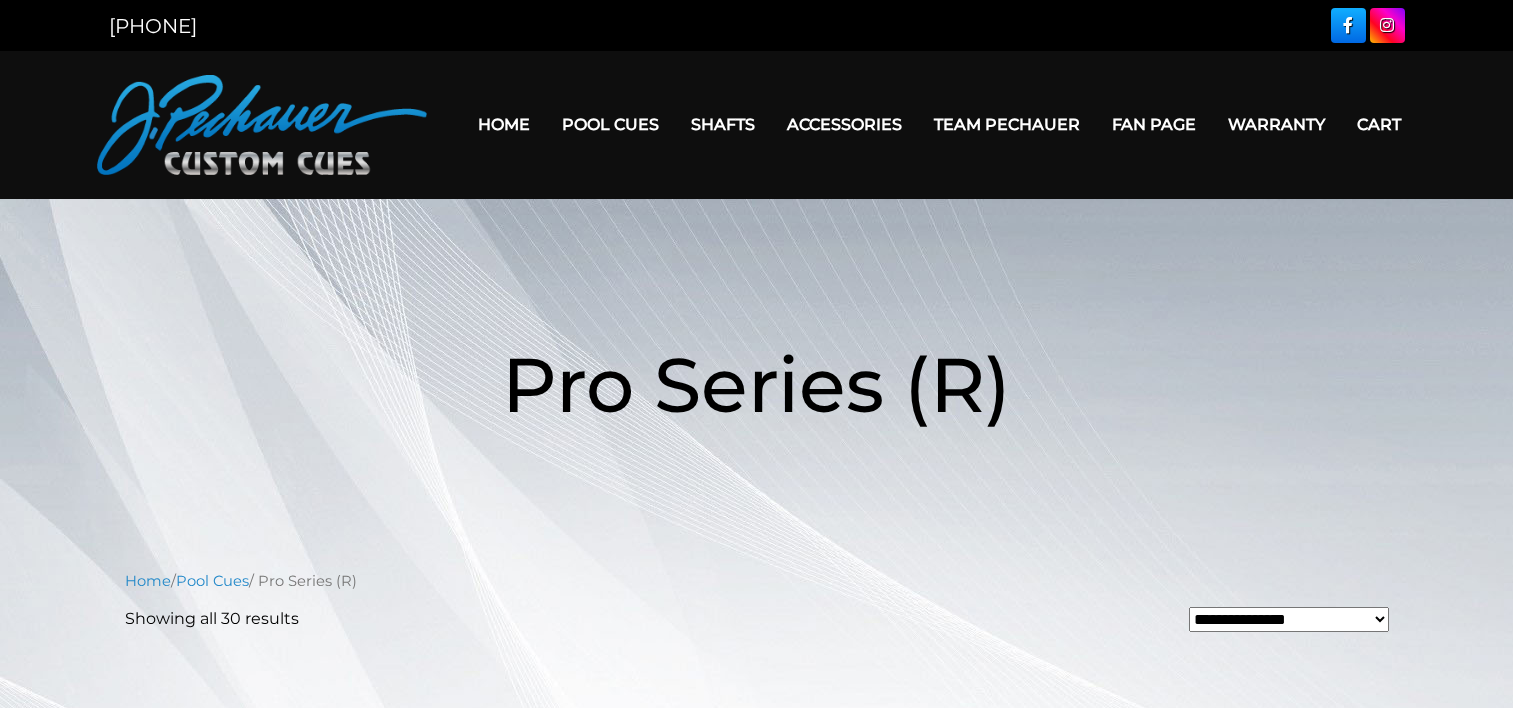 scroll, scrollTop: 0, scrollLeft: 0, axis: both 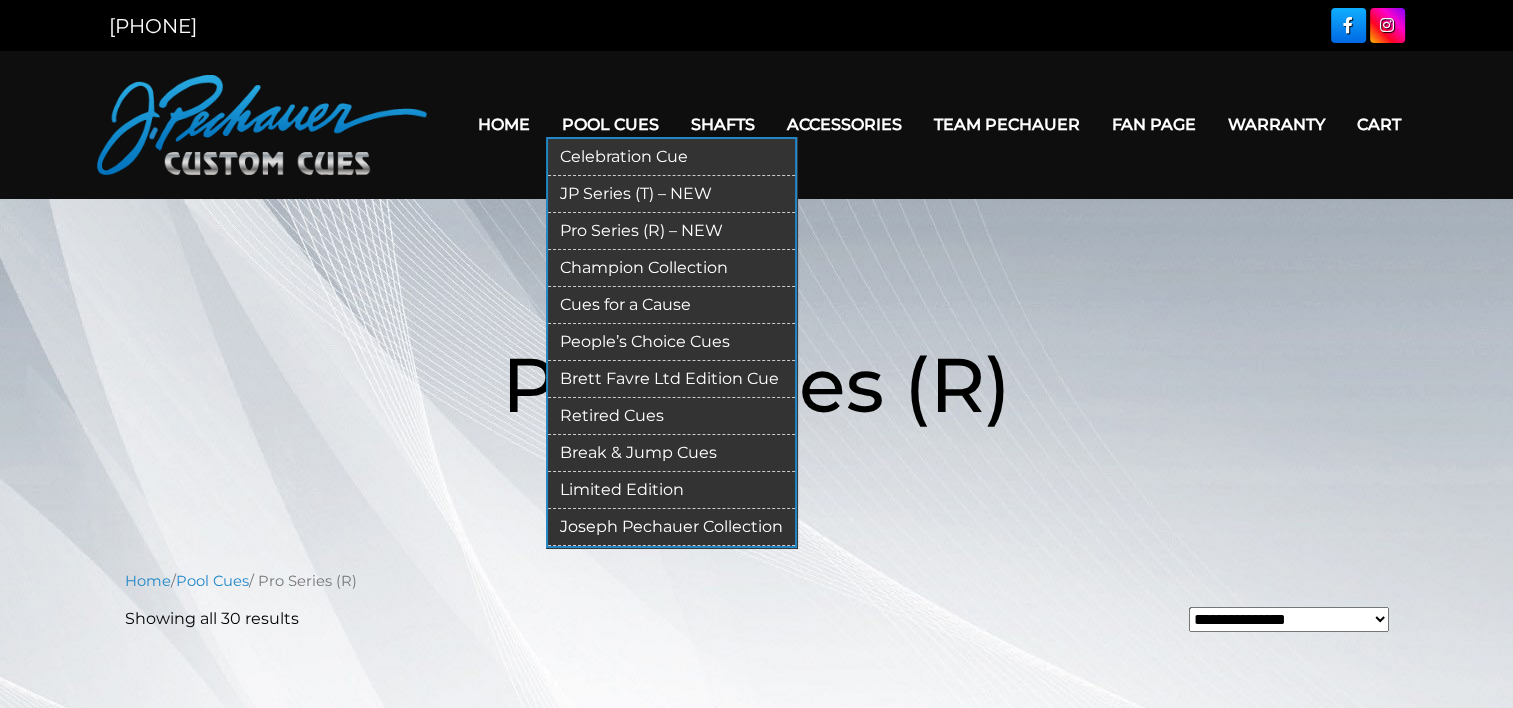 click on "Pro Series (R) – NEW" at bounding box center (671, 231) 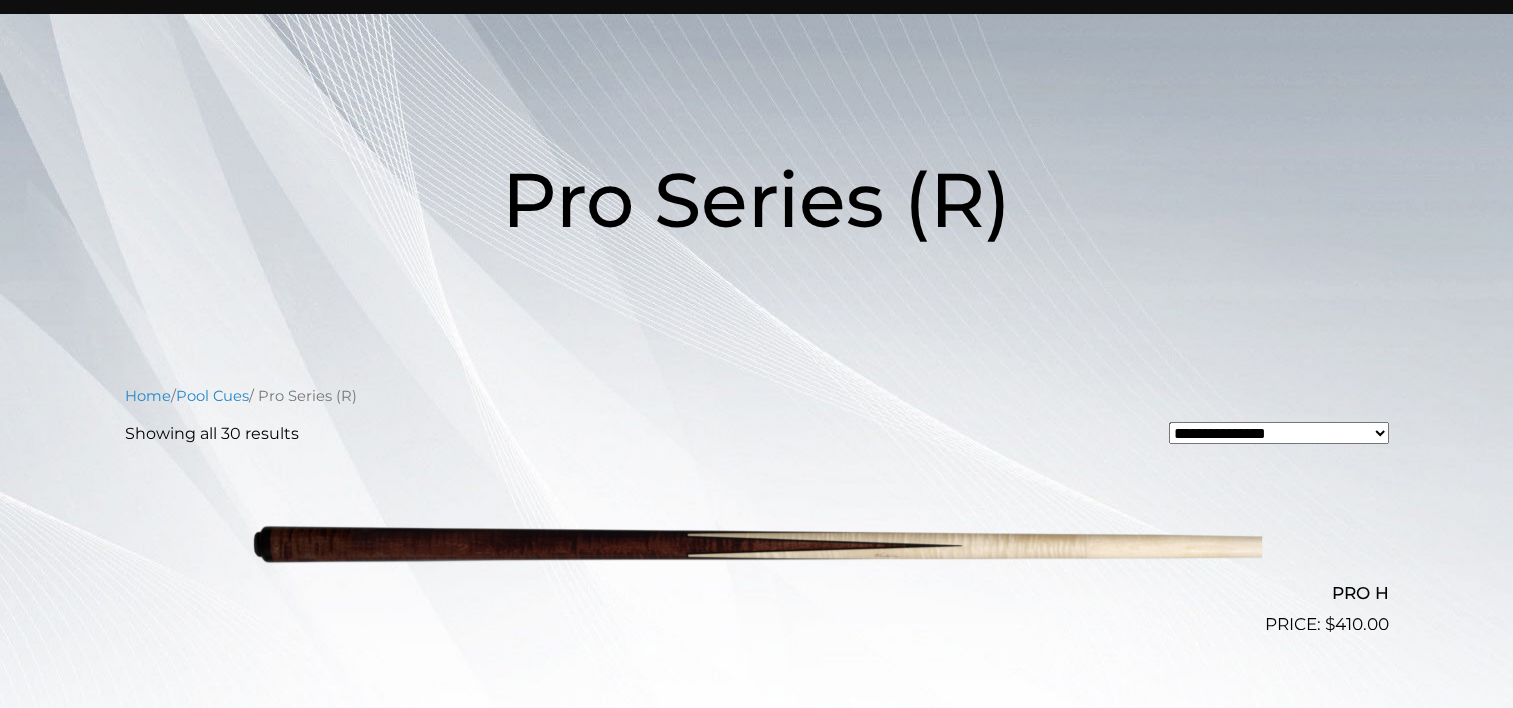 scroll, scrollTop: 119, scrollLeft: 0, axis: vertical 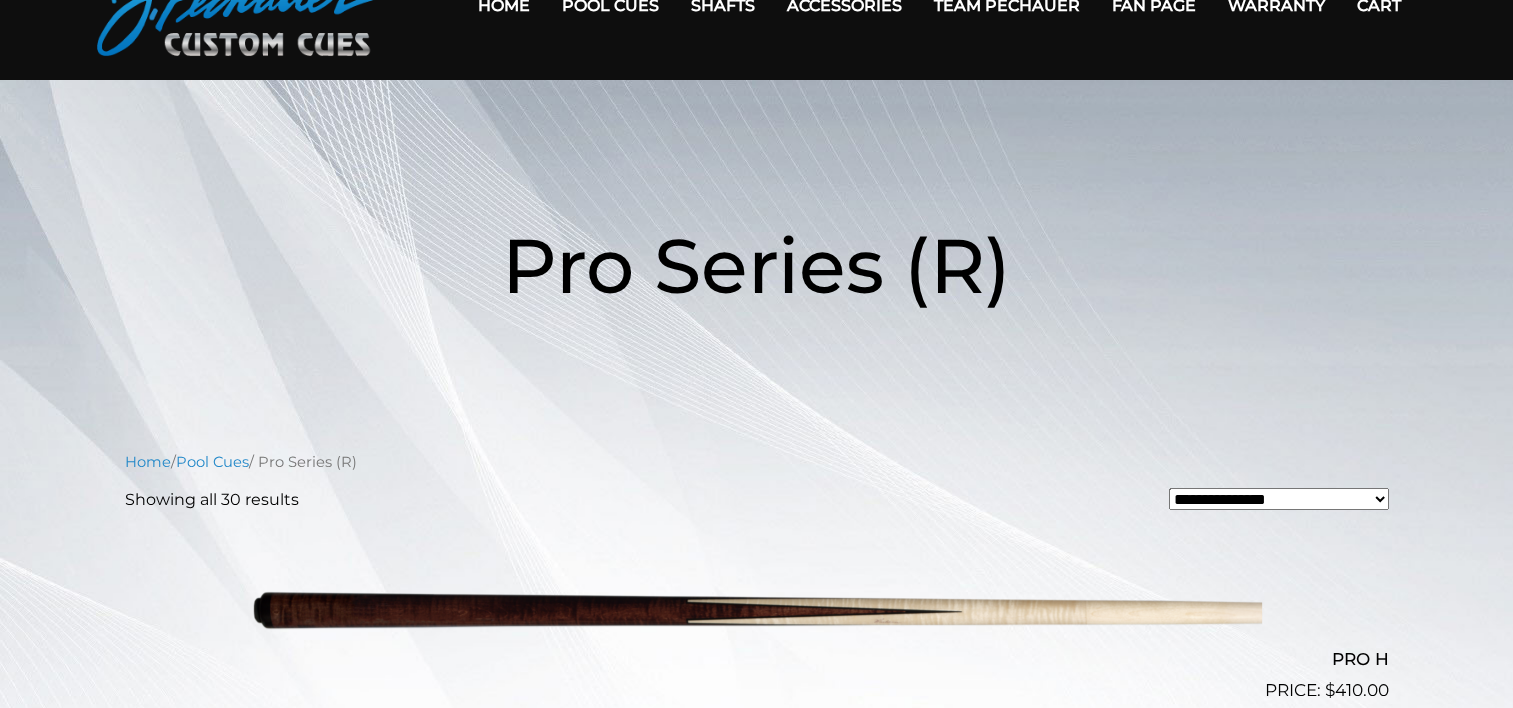 click on "**********" at bounding box center [1279, 499] 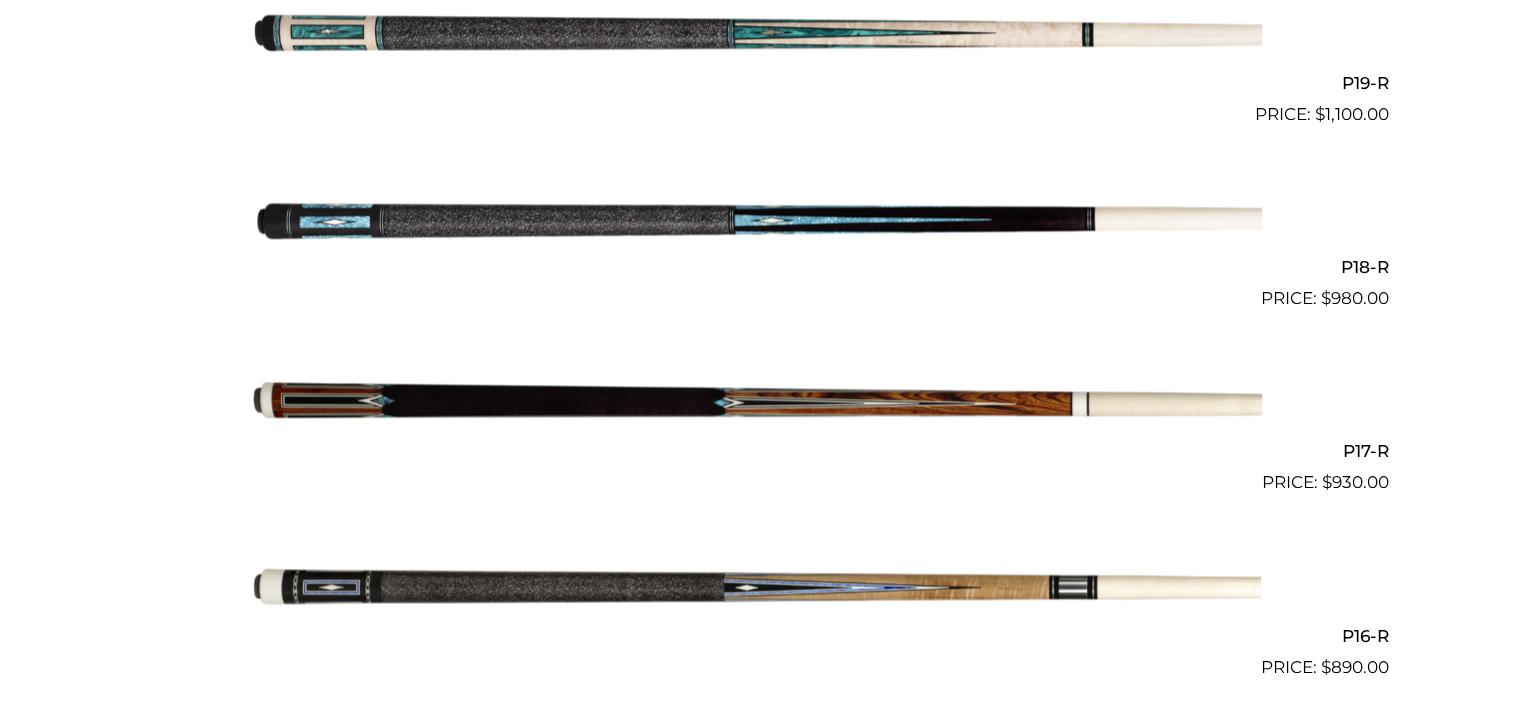 scroll, scrollTop: 2723, scrollLeft: 0, axis: vertical 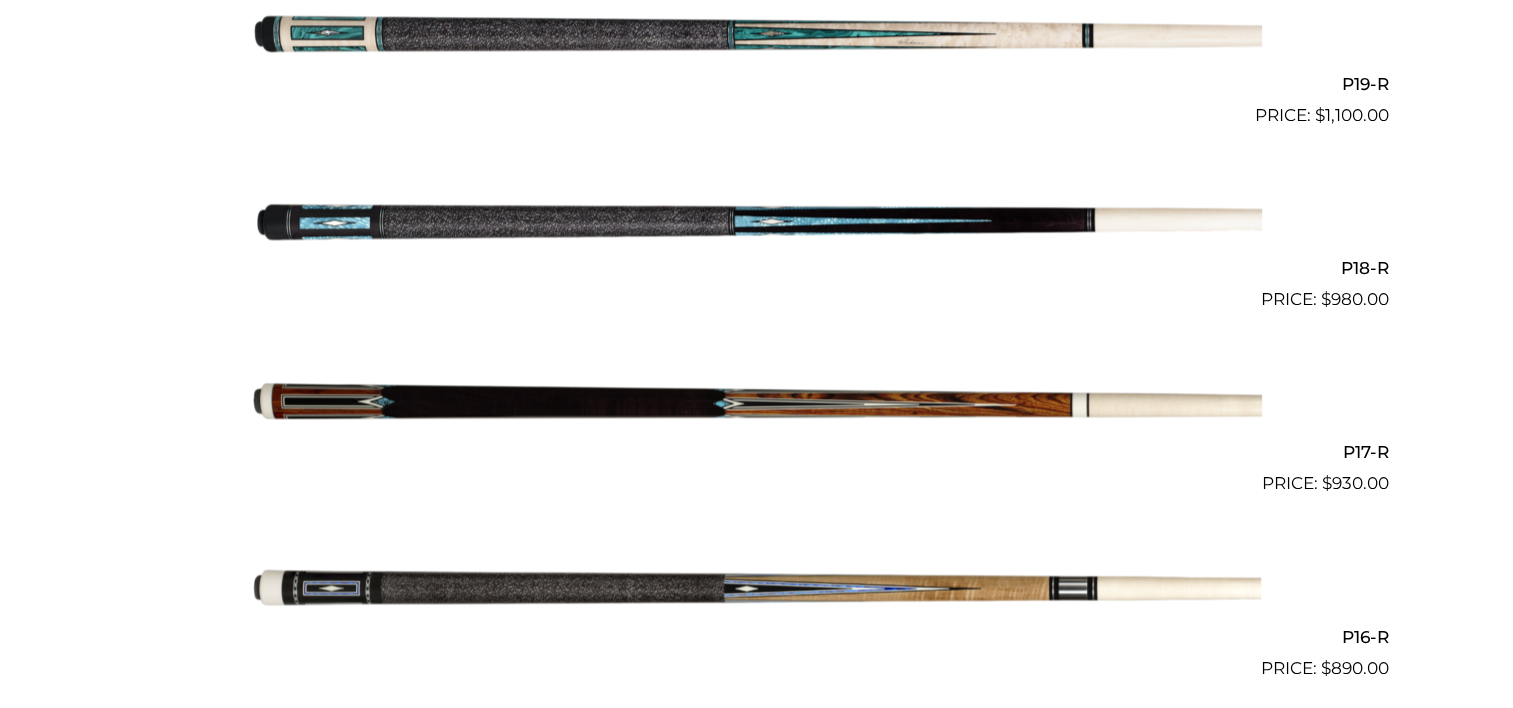click at bounding box center [757, 405] 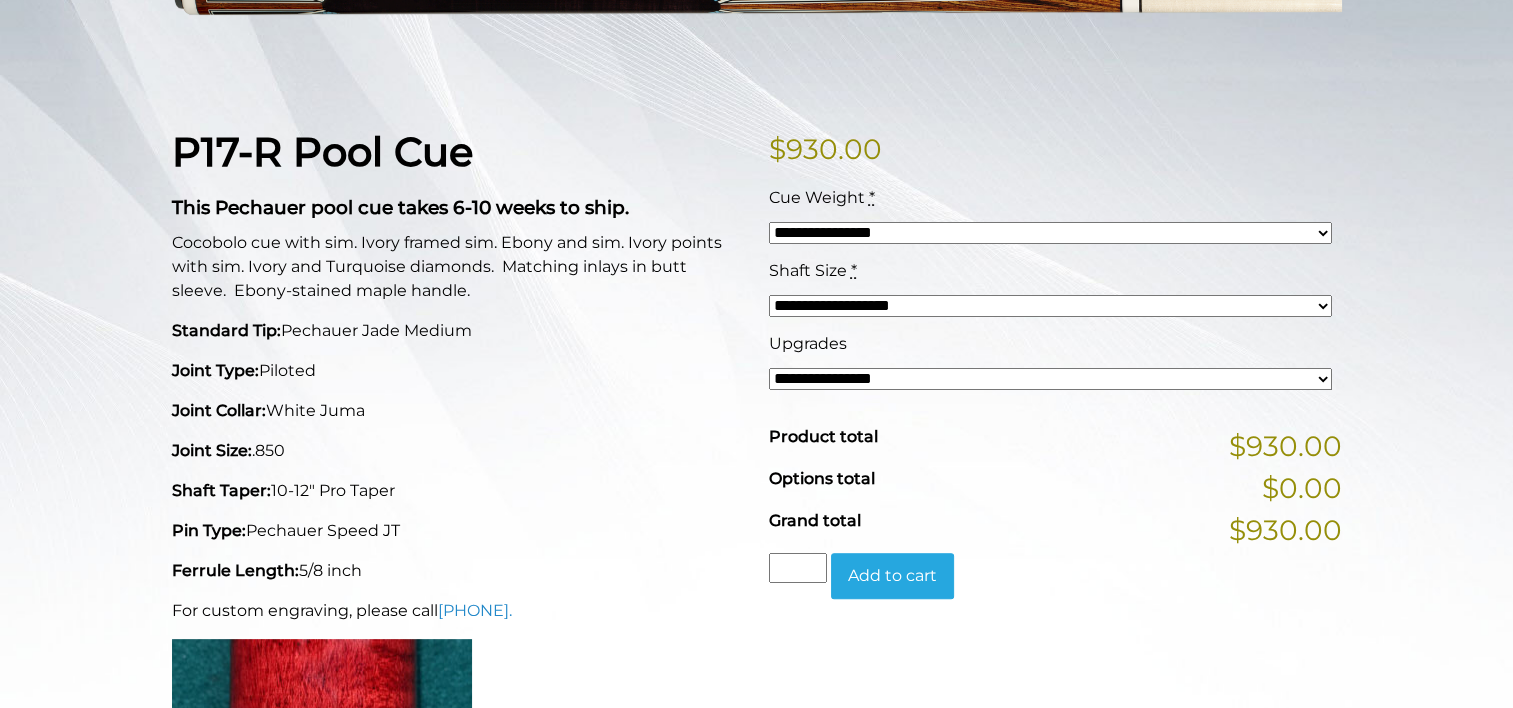 scroll, scrollTop: 405, scrollLeft: 0, axis: vertical 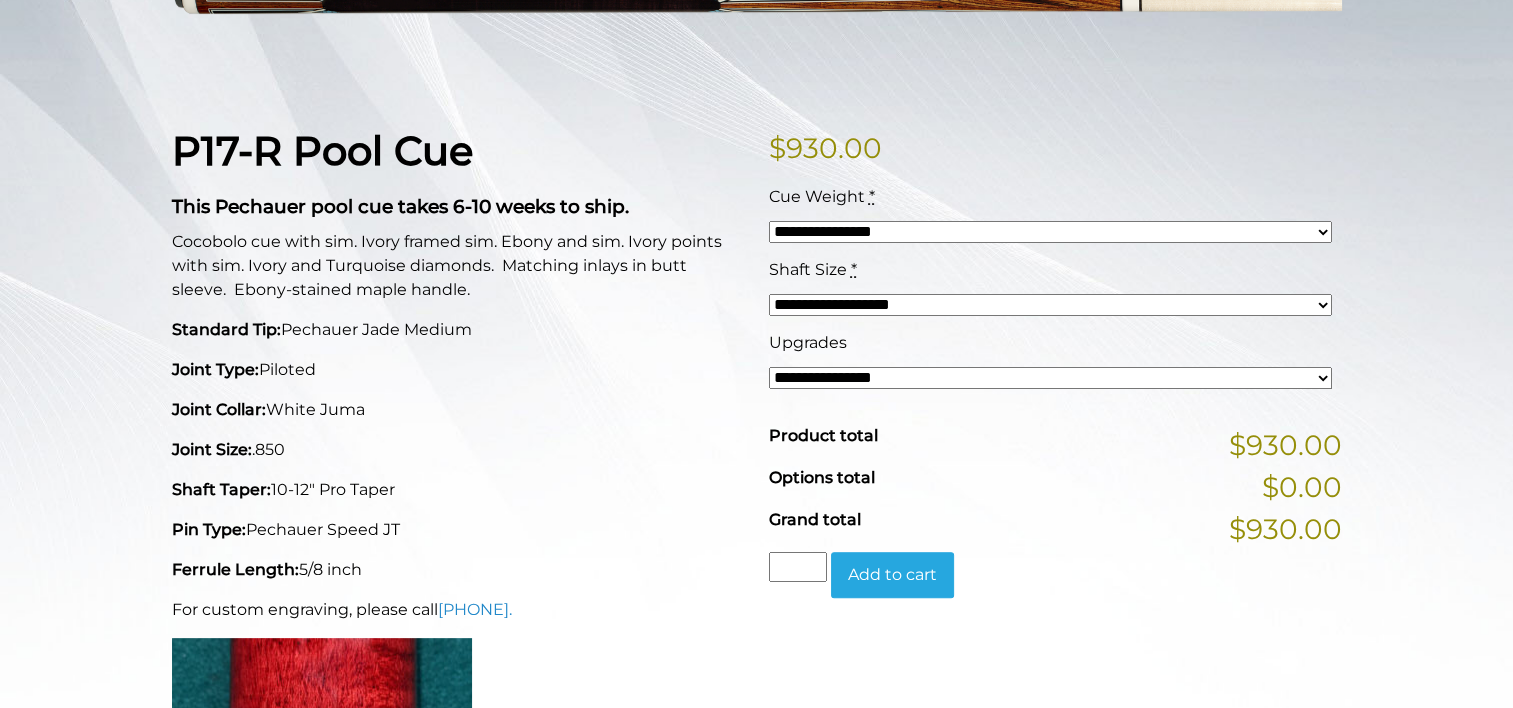 click on "**********" at bounding box center (1050, 378) 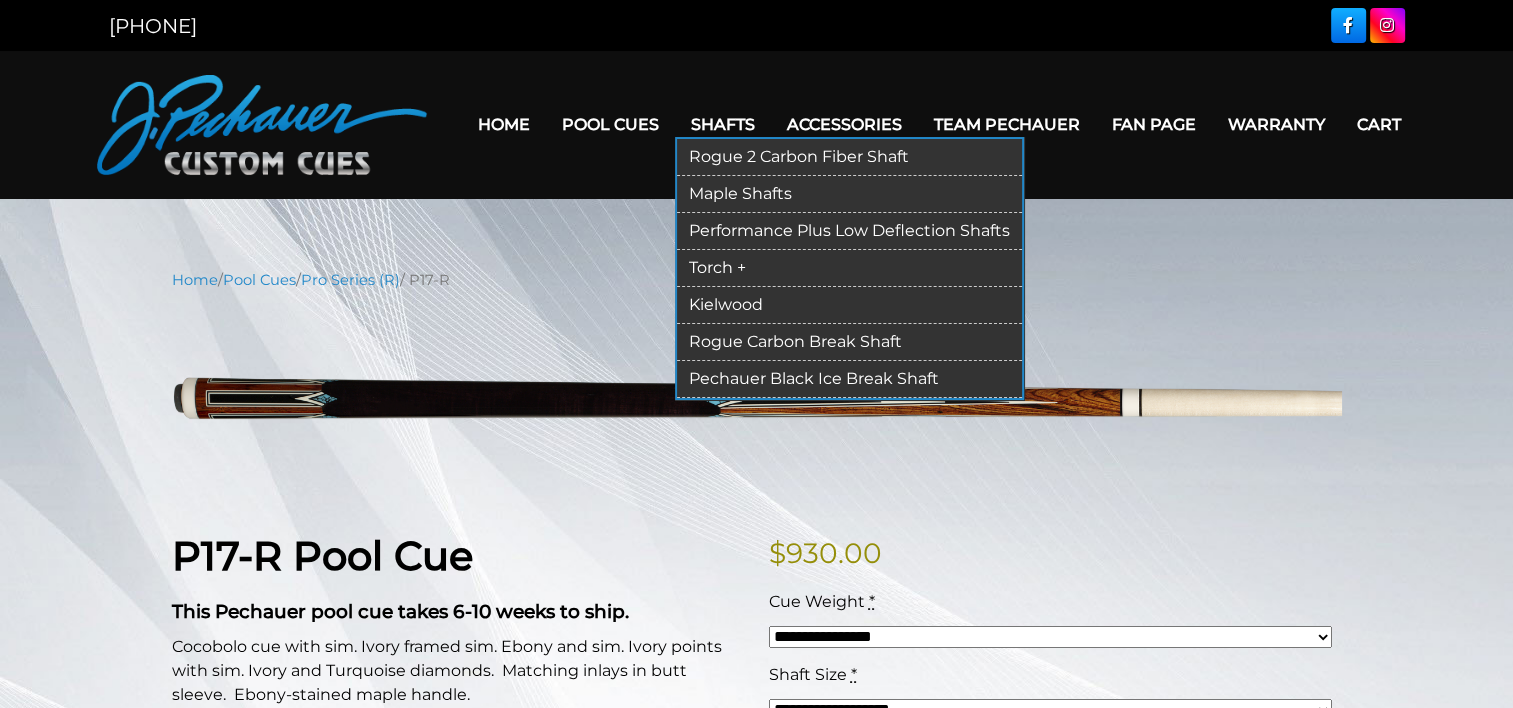 click on "Shafts" at bounding box center (723, 124) 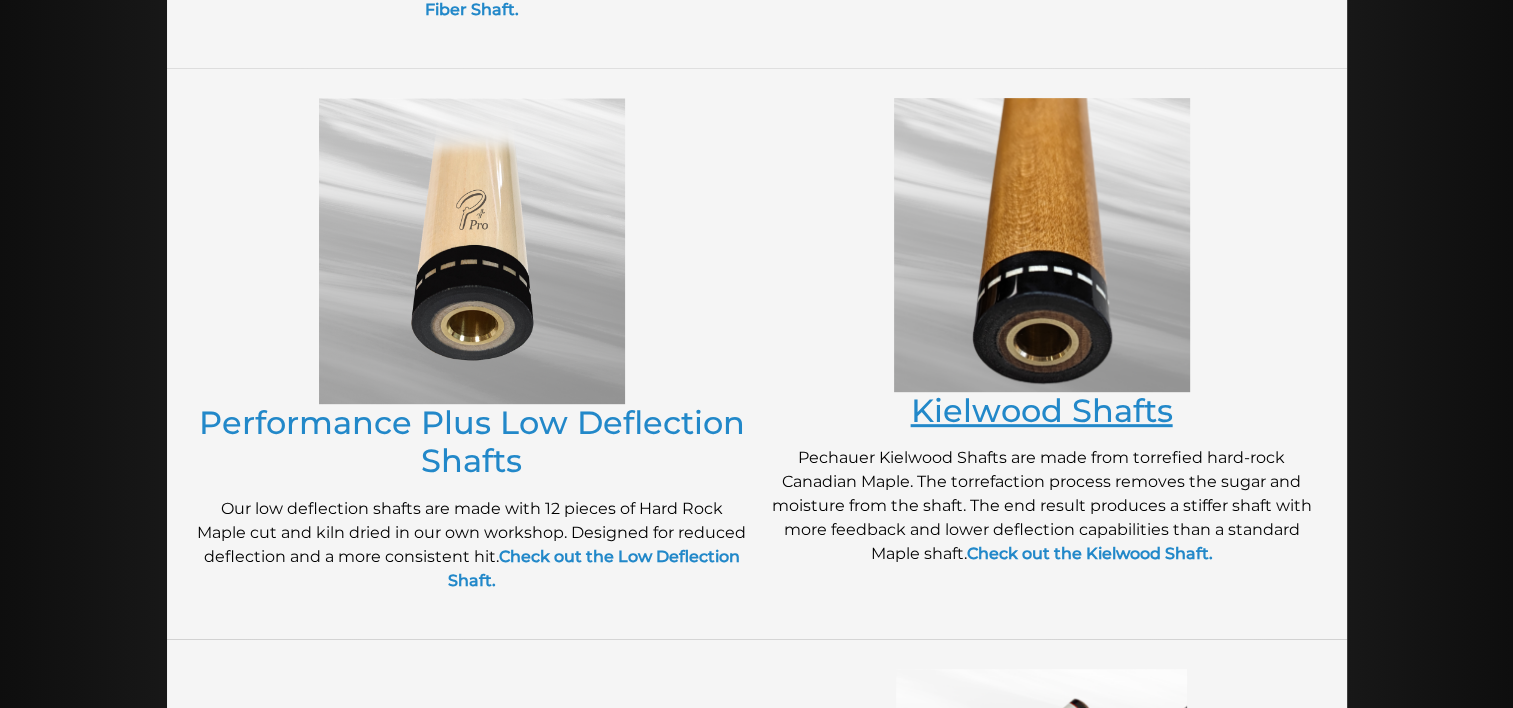 scroll, scrollTop: 913, scrollLeft: 0, axis: vertical 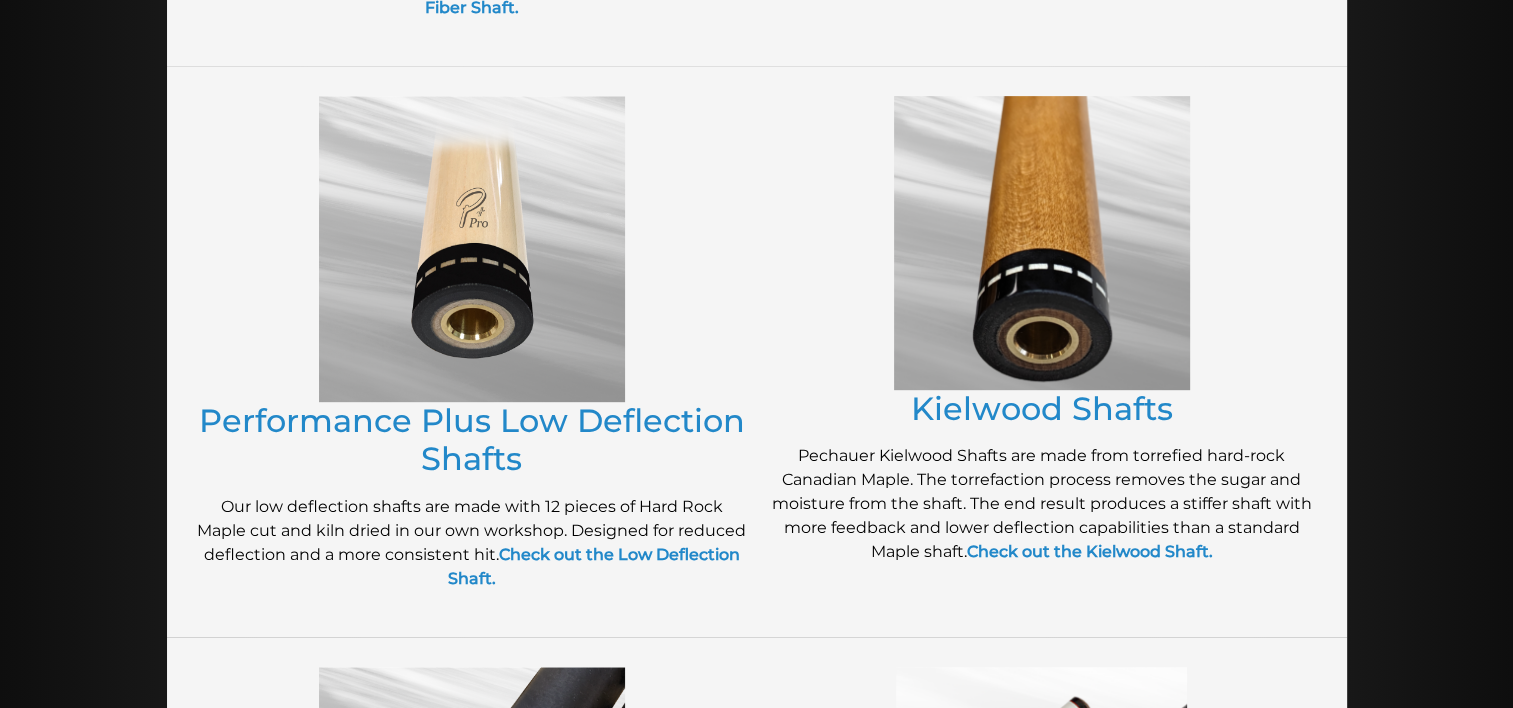 click at bounding box center (1042, 243) 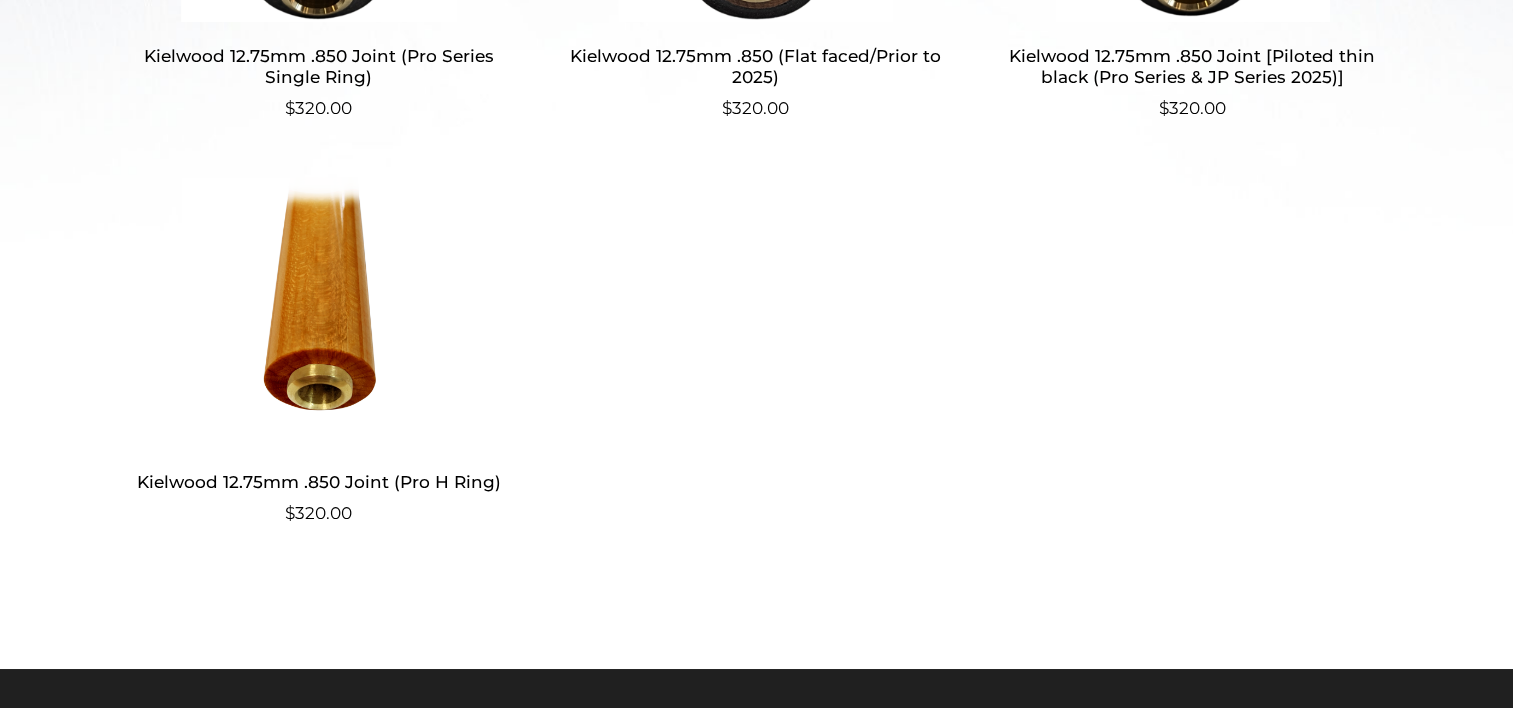 scroll, scrollTop: 915, scrollLeft: 0, axis: vertical 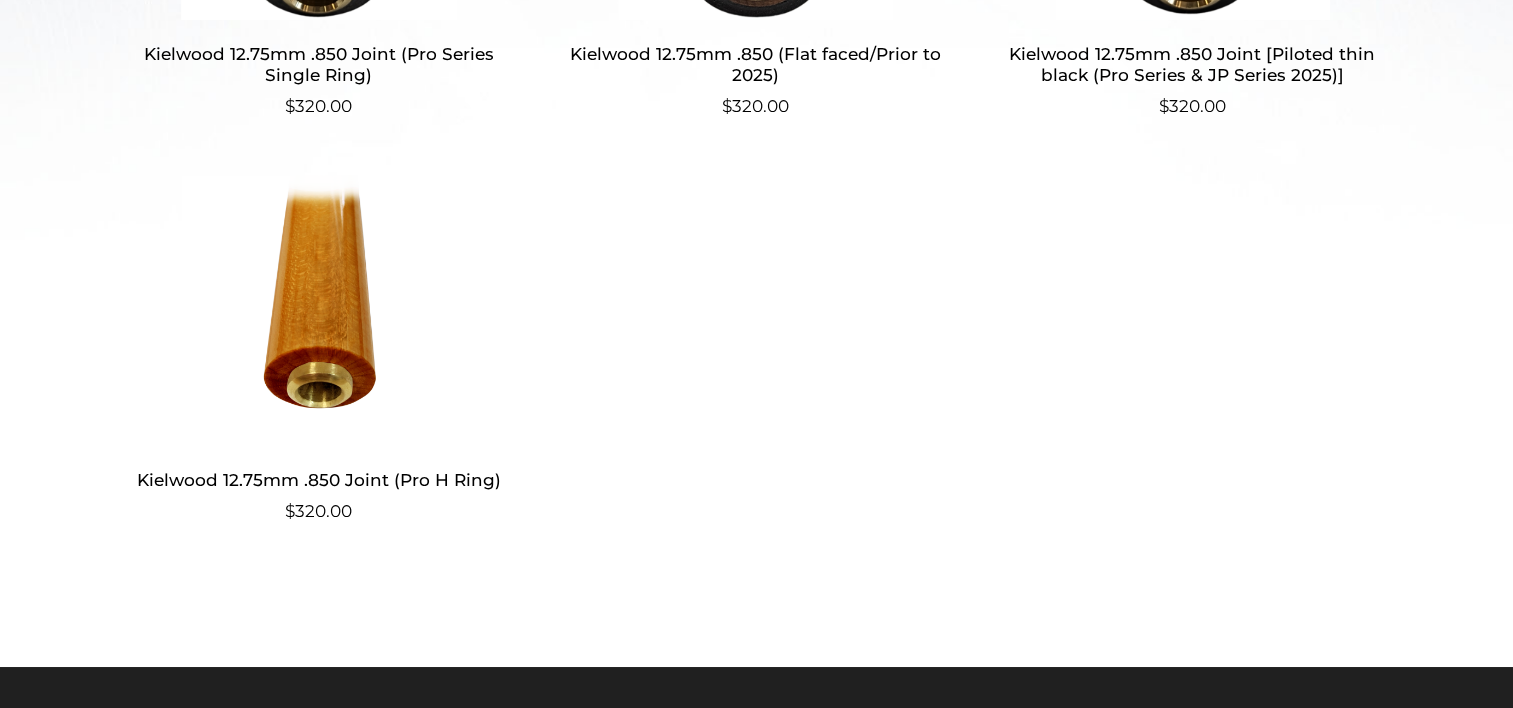 click at bounding box center [319, 310] 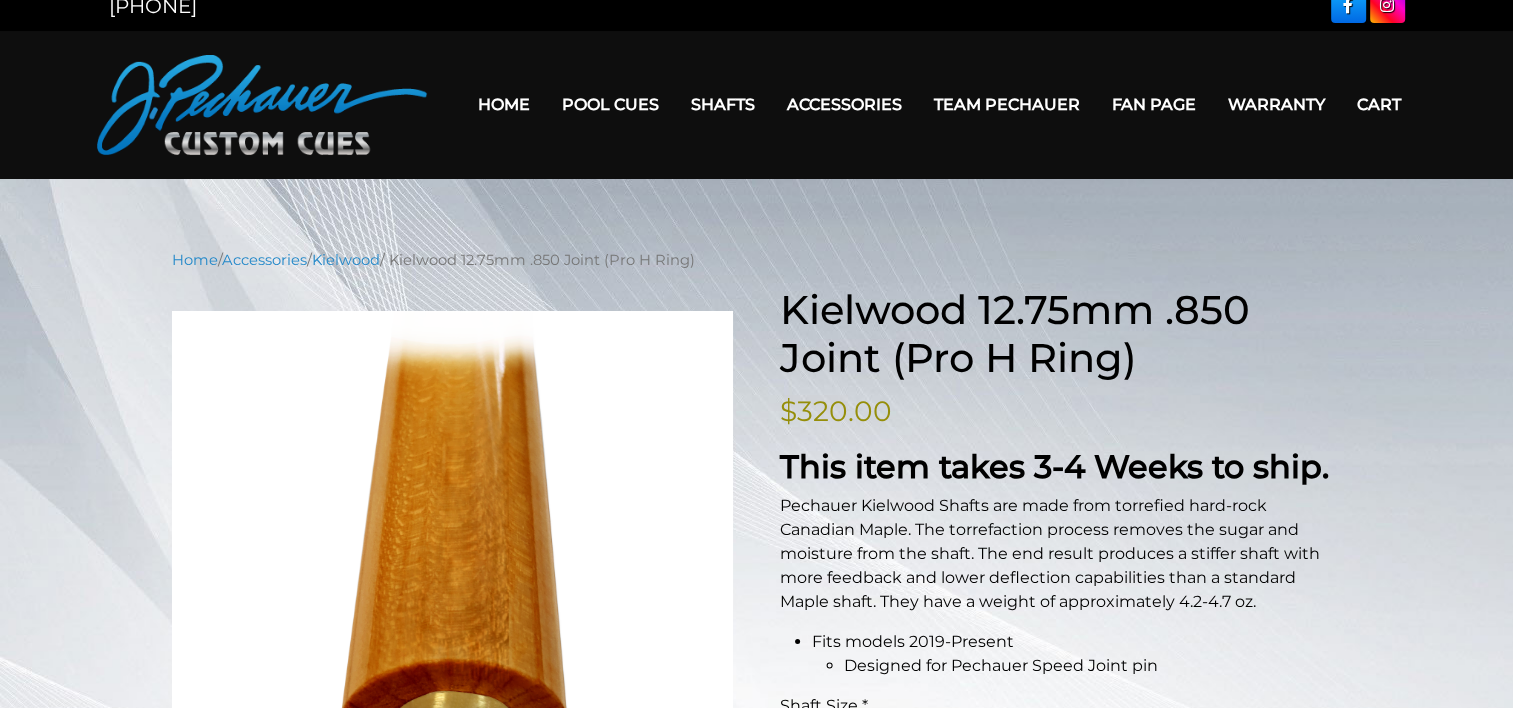 scroll, scrollTop: 0, scrollLeft: 0, axis: both 